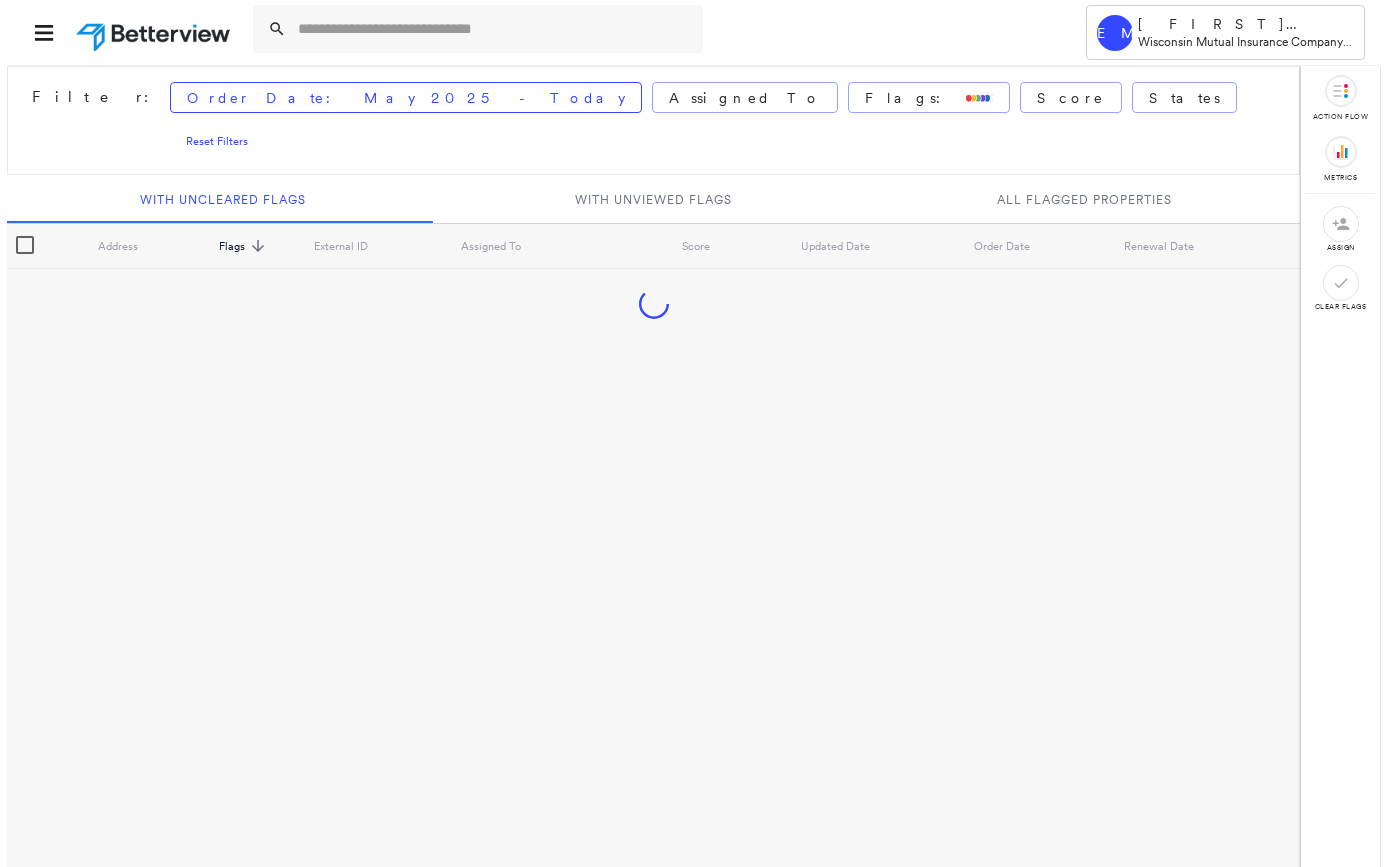scroll, scrollTop: 0, scrollLeft: 0, axis: both 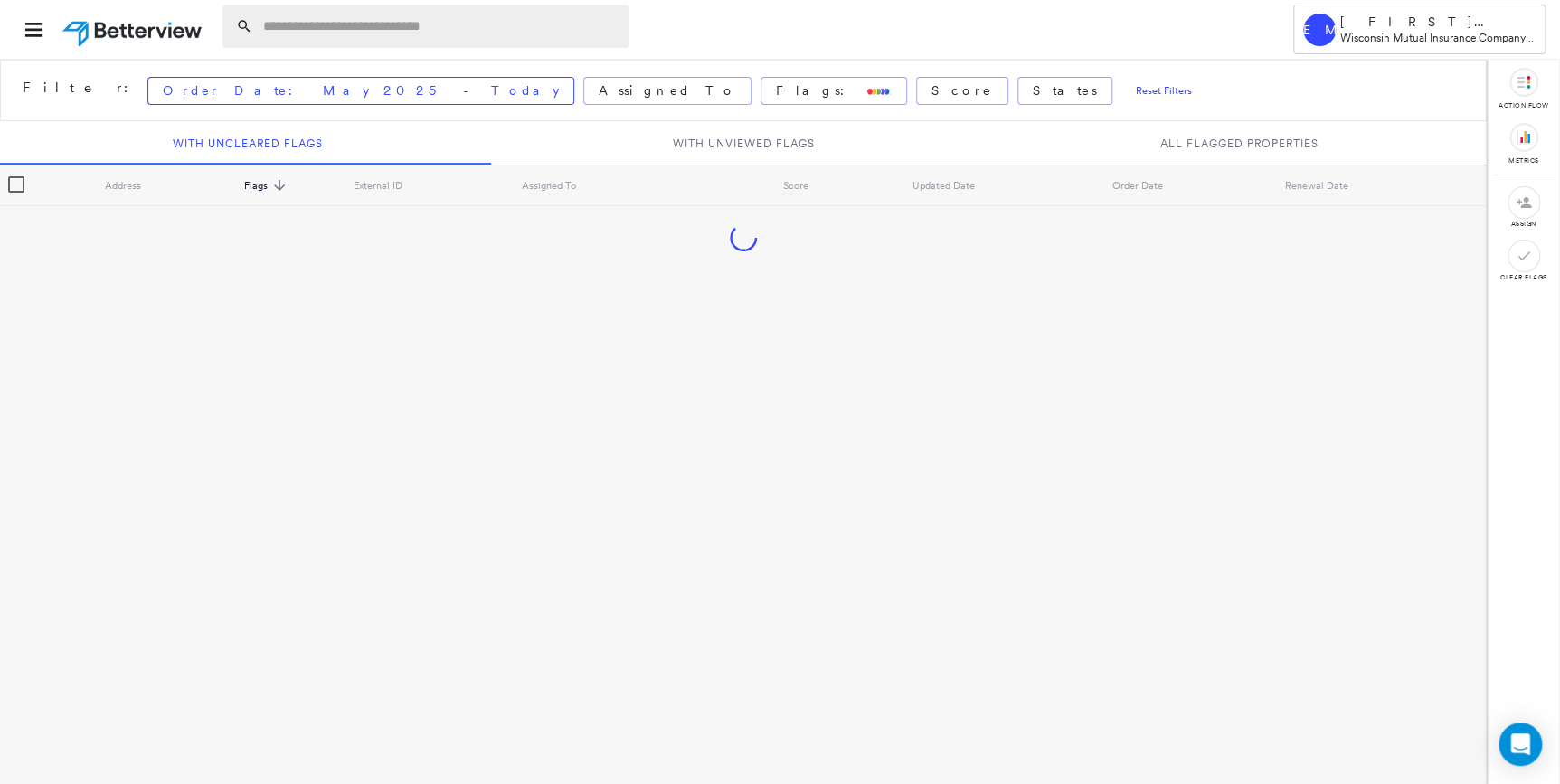 click at bounding box center (440, 26) 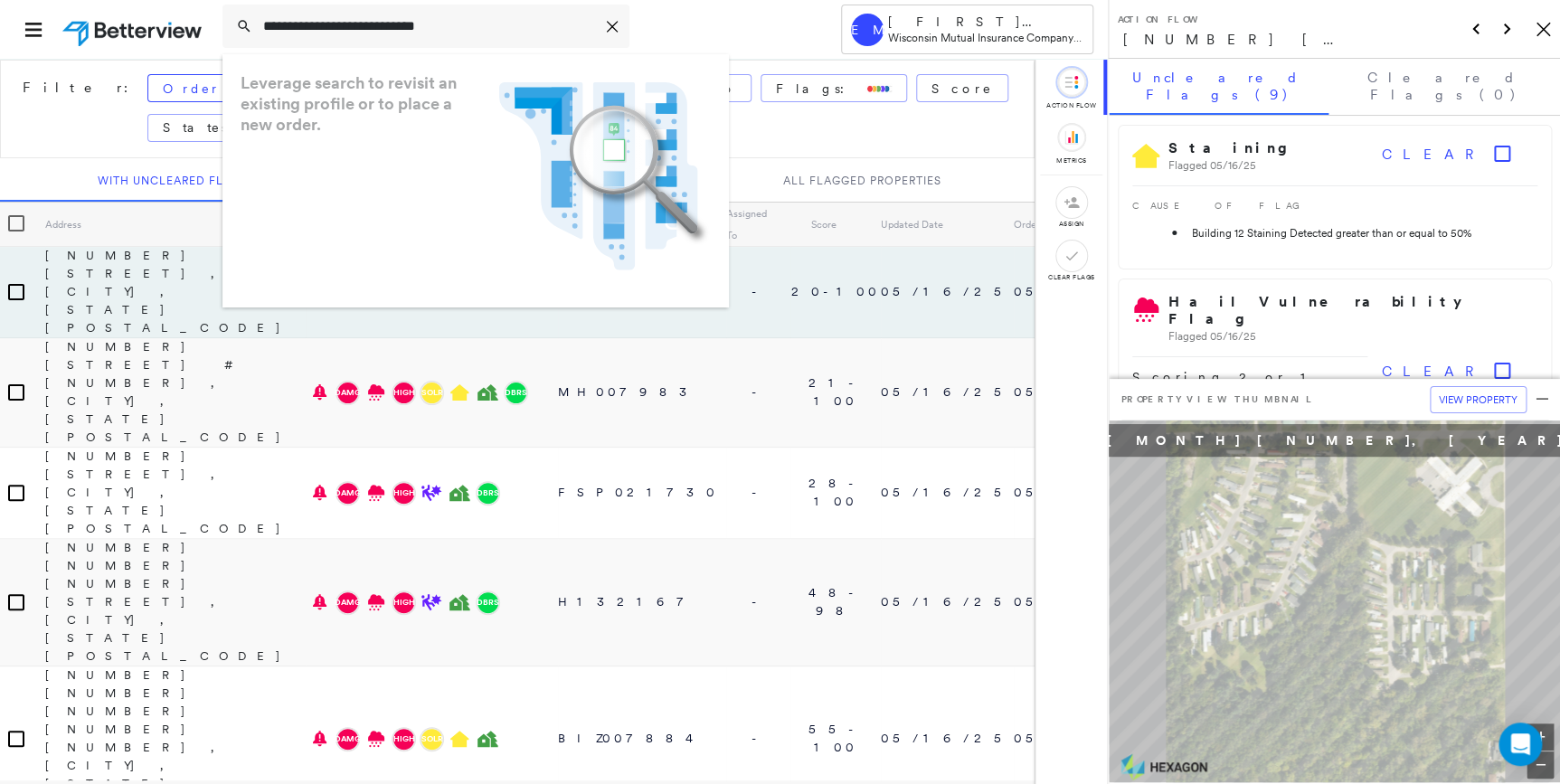 type on "**********" 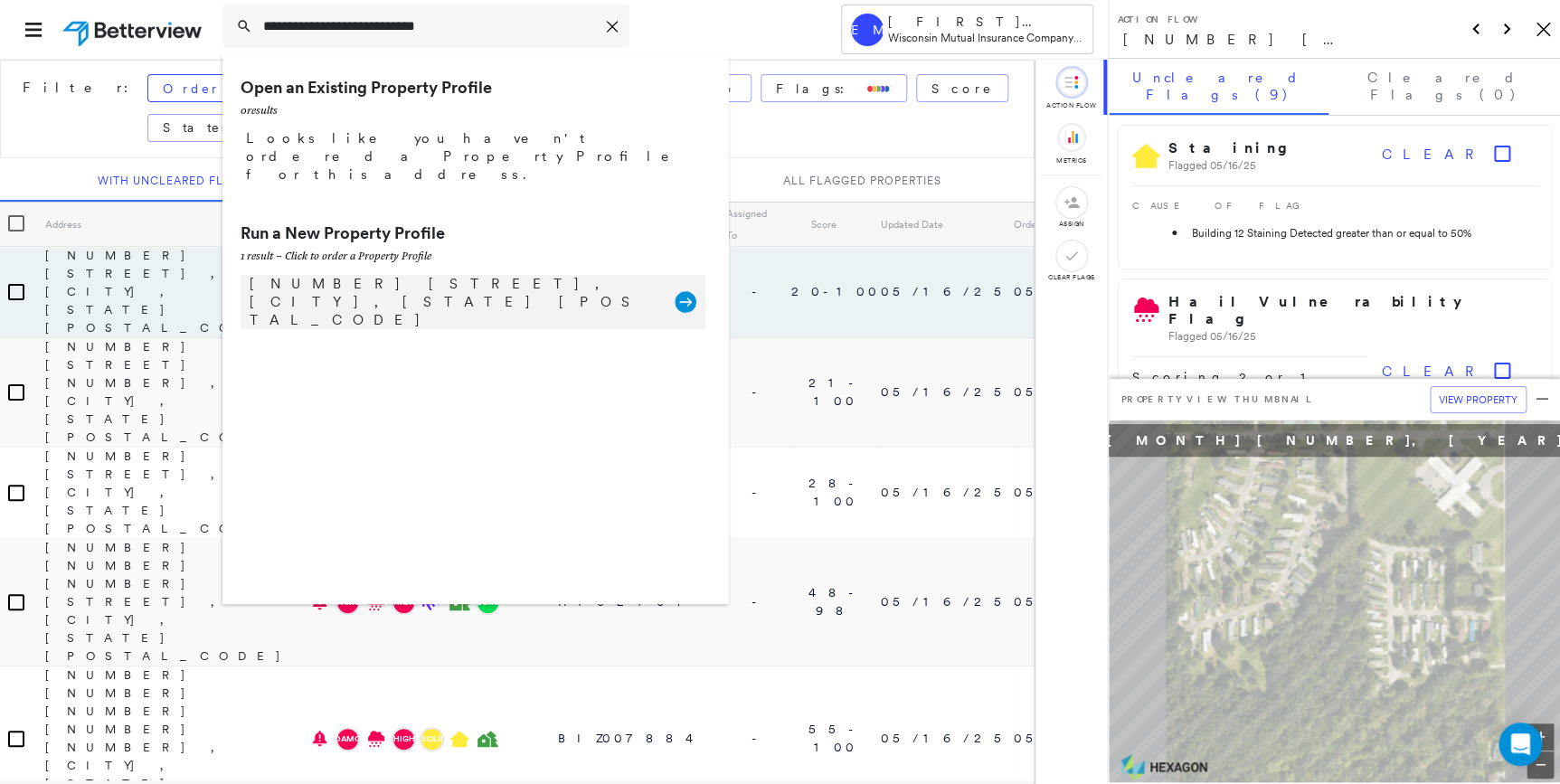 click on "[NUMBER] [STREET], [CITY], [STATE] [POSTAL_CODE]" at bounding box center (453, 302) 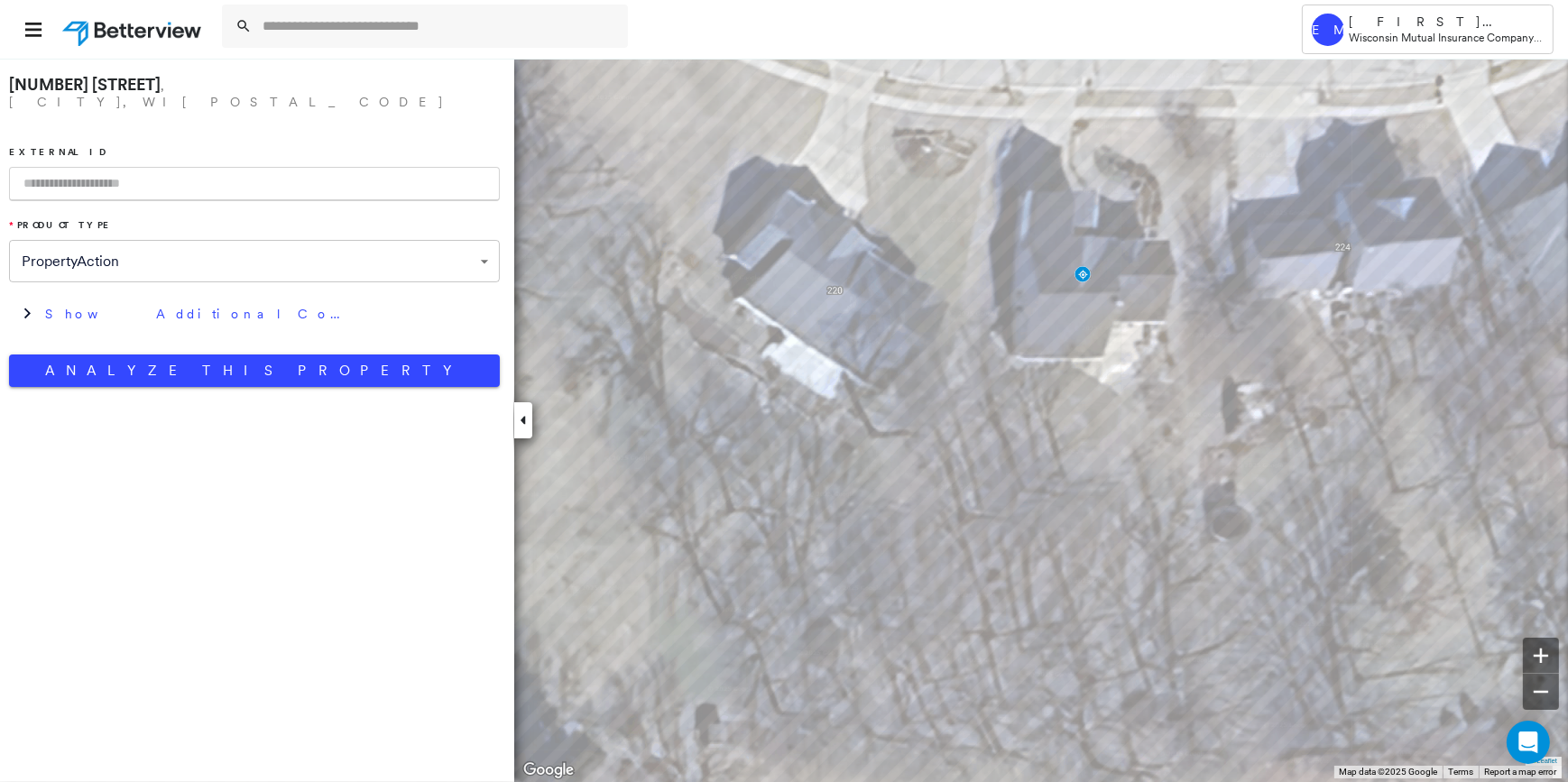 click at bounding box center [254, 184] 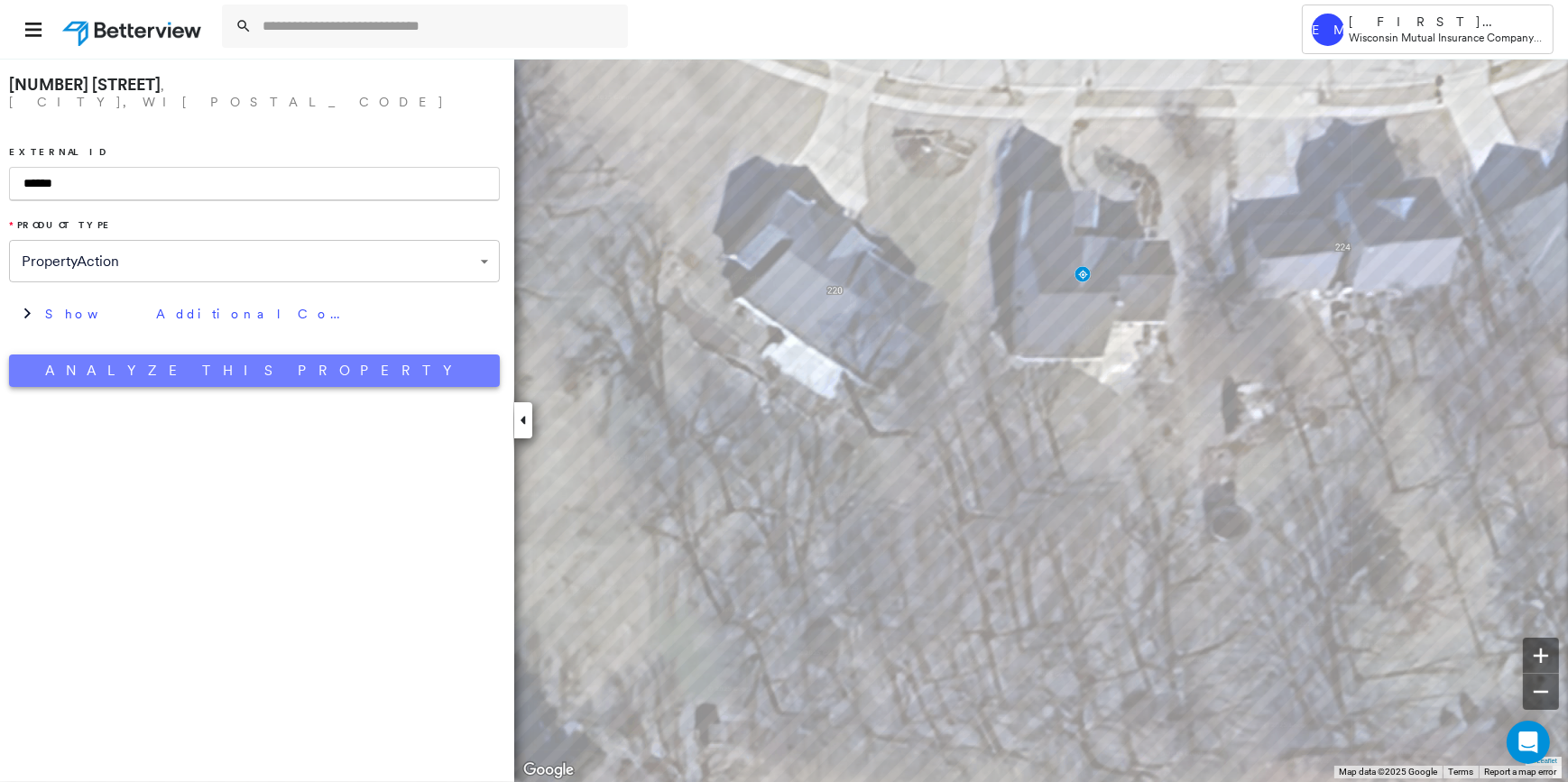 type on "******" 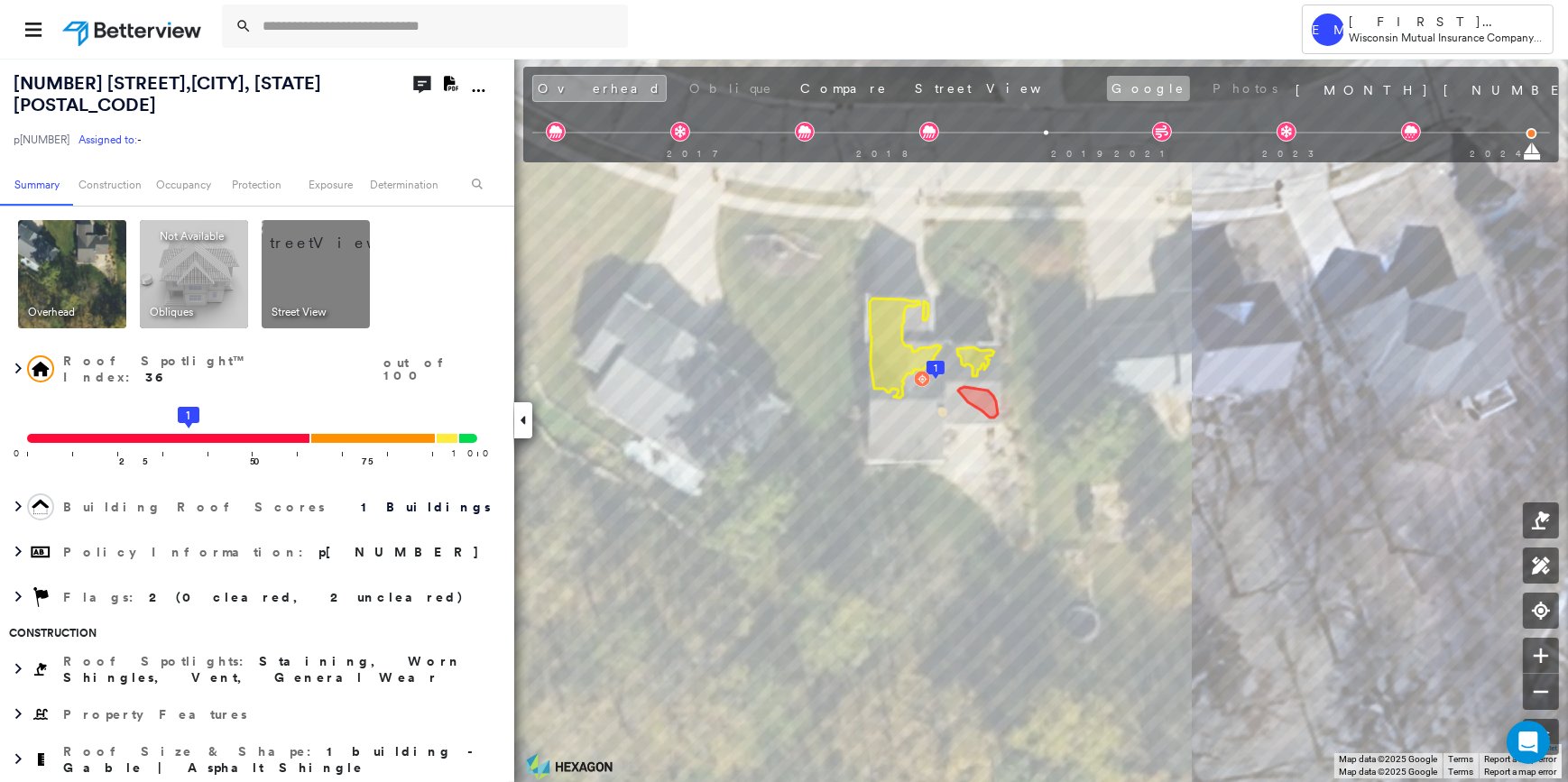 click on "Google" at bounding box center (1148, 88) 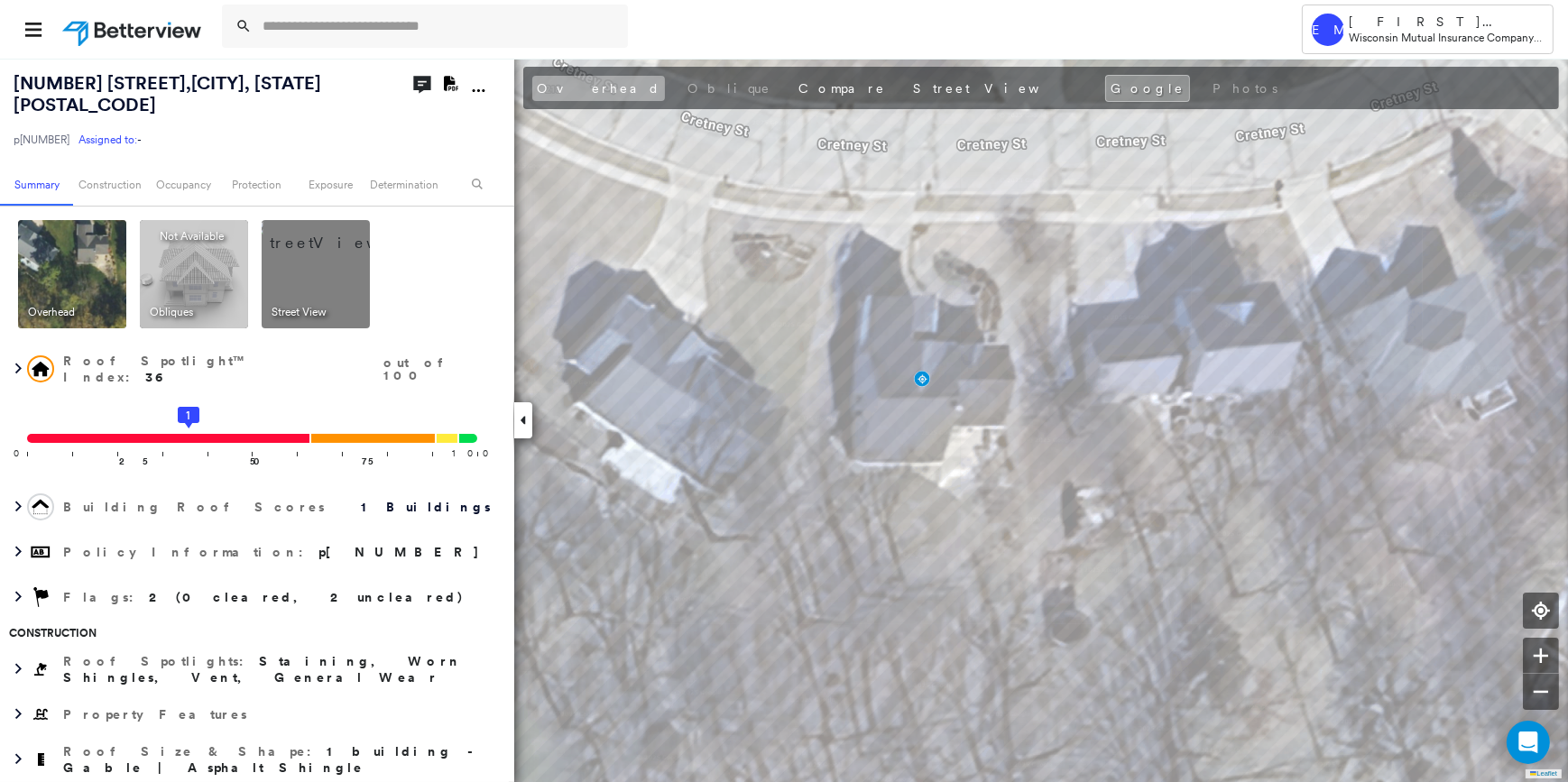 click on "Overhead" at bounding box center (598, 88) 